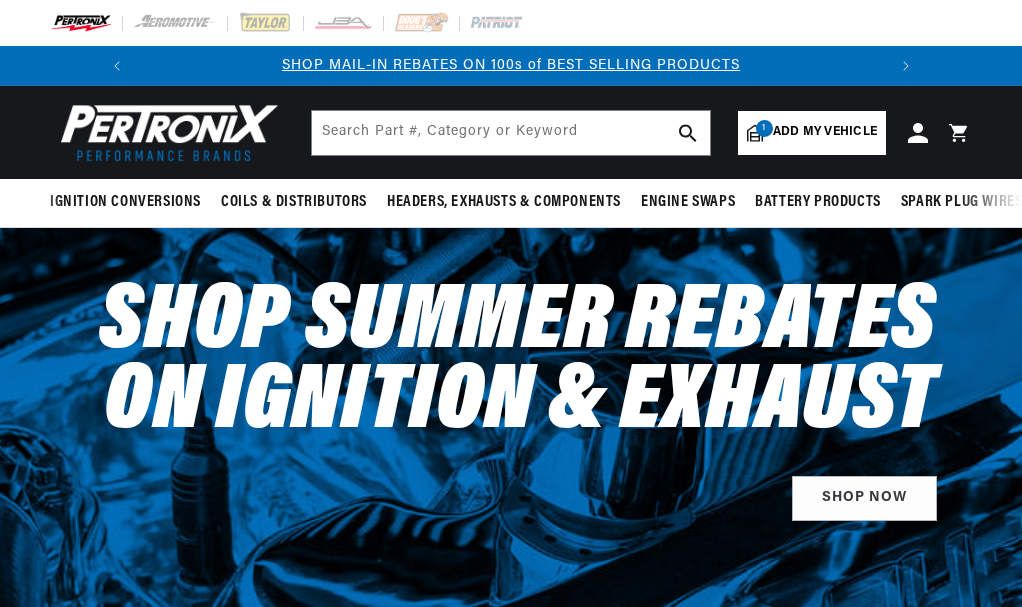 select on "2013" 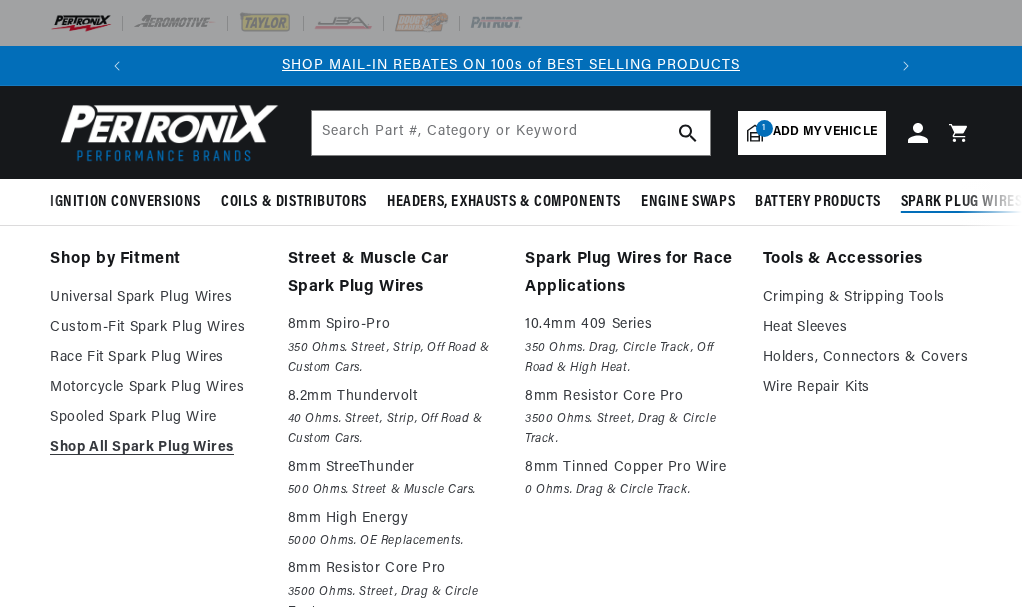 scroll, scrollTop: 0, scrollLeft: 0, axis: both 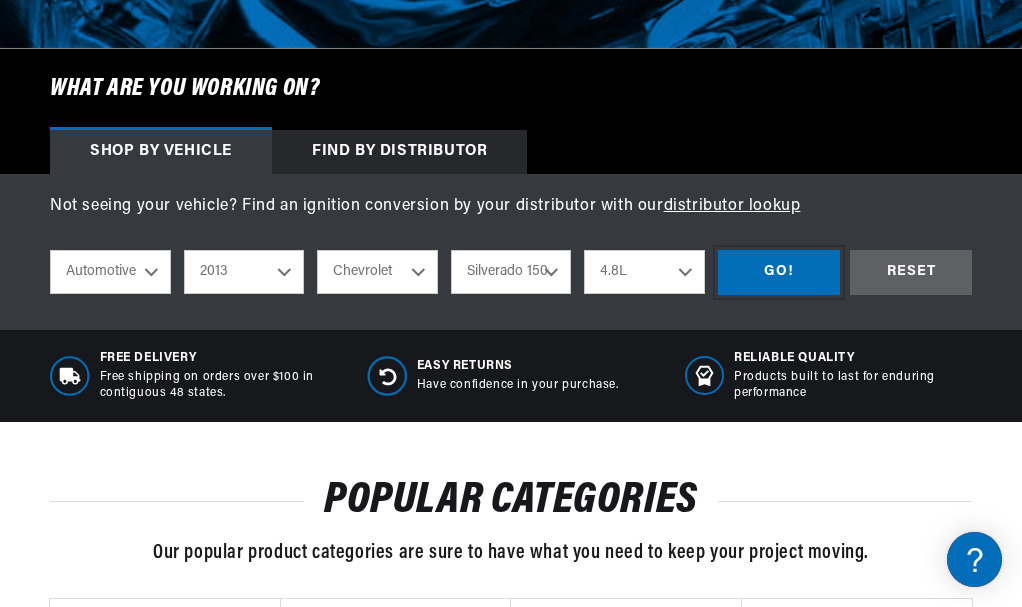 click on "GO!" at bounding box center (779, 272) 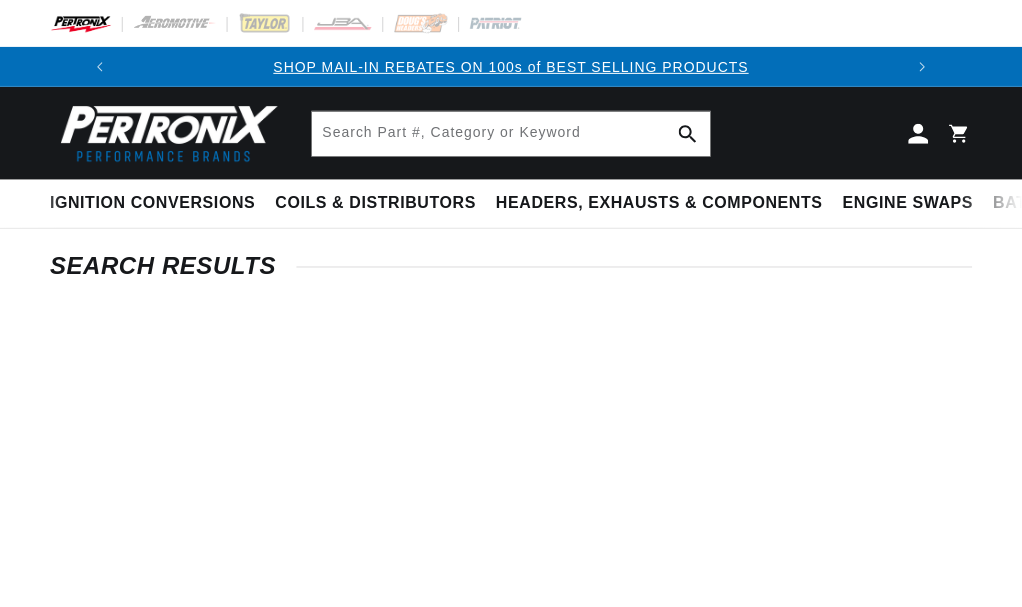 scroll, scrollTop: 0, scrollLeft: 0, axis: both 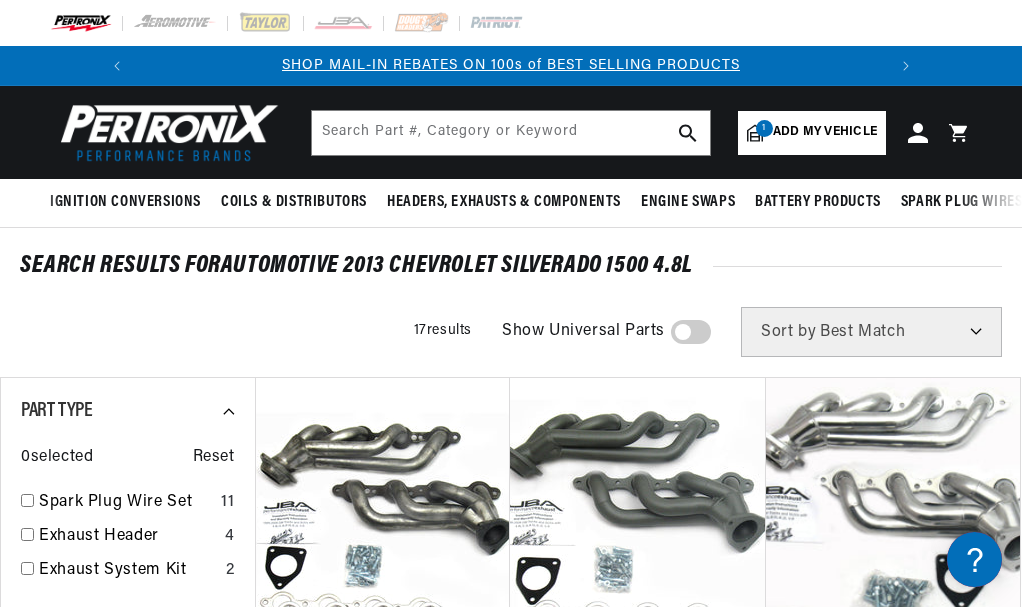 click on "Best Match Featured Name, A-Z Name, Z-A Price, Low to High Price, High to Low" at bounding box center [871, 332] 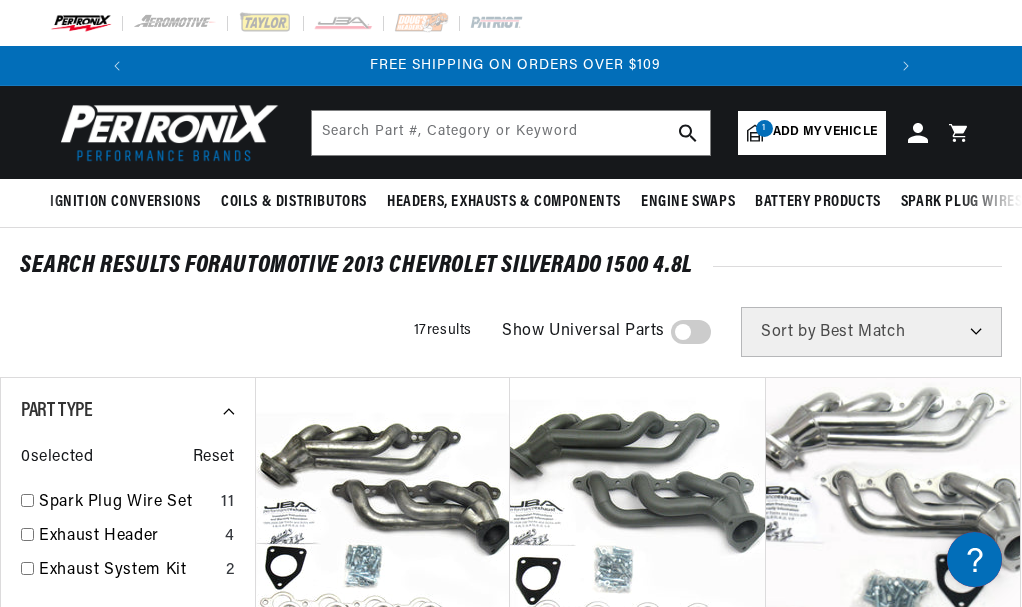 scroll, scrollTop: 0, scrollLeft: 747, axis: horizontal 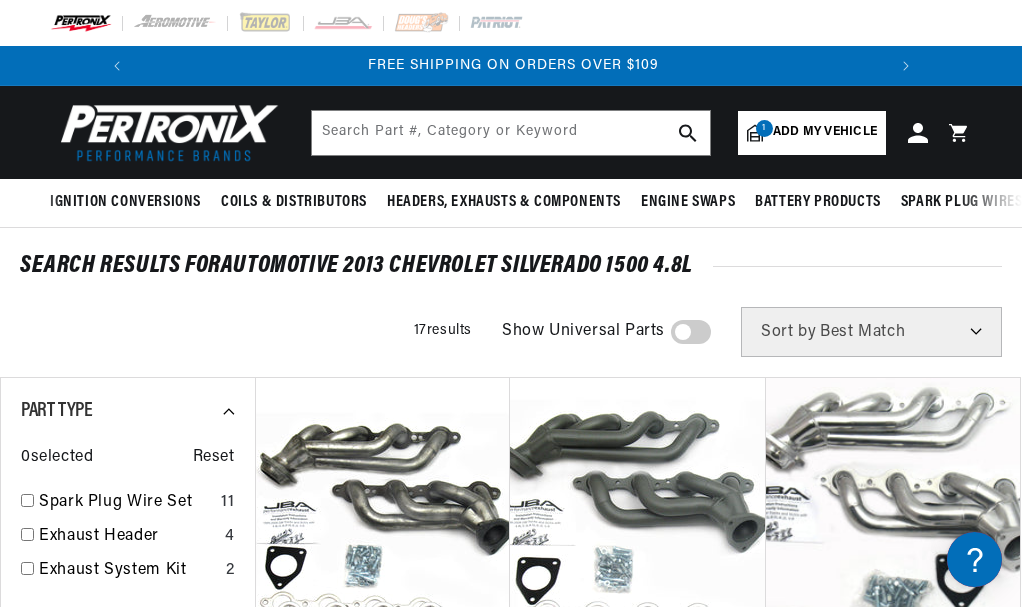 click on "SEARCH RESULTS FOR  Automotive 2013 Chevrolet Silverado 1500 4.8L
Filters
17  results
Show Universal Parts
Sort by
Best Match Featured Name, A-Z Name, Z-A Price, Low to High Price, High to Low
Part Type 0  selected
Reset
Spark Plug Wire Set 11 Exhaust Header 4 Exhaust System Kit 2 Exhaust Material 0  selected
Reset
409 Stainless Steel 3 Steel 1 Header Design 0  selected
Reset
Shorty 4 Exhaust Finish 0  selected
Reset
Hi-Temp Black Coating 1 Metallic Ceramic Coated 1 Titanium Ceramic Coated 1 Uncoated 1 Tube Diameter 0  selected
Reset
1.625 Inches 4 Collector Diameter 0  selected
Reset
2.5 Inches 4 Resistance 0  selected
Reset
350 ohm/ft 4 40 ohm/ft 3 Brand 0  selected
Reset
Pertronix Ignition 2 Doug's Headers 1 JBA Performance Exhaust 7 Taylor Cable 7 Industry 0  selected 17" at bounding box center [511, 1655] 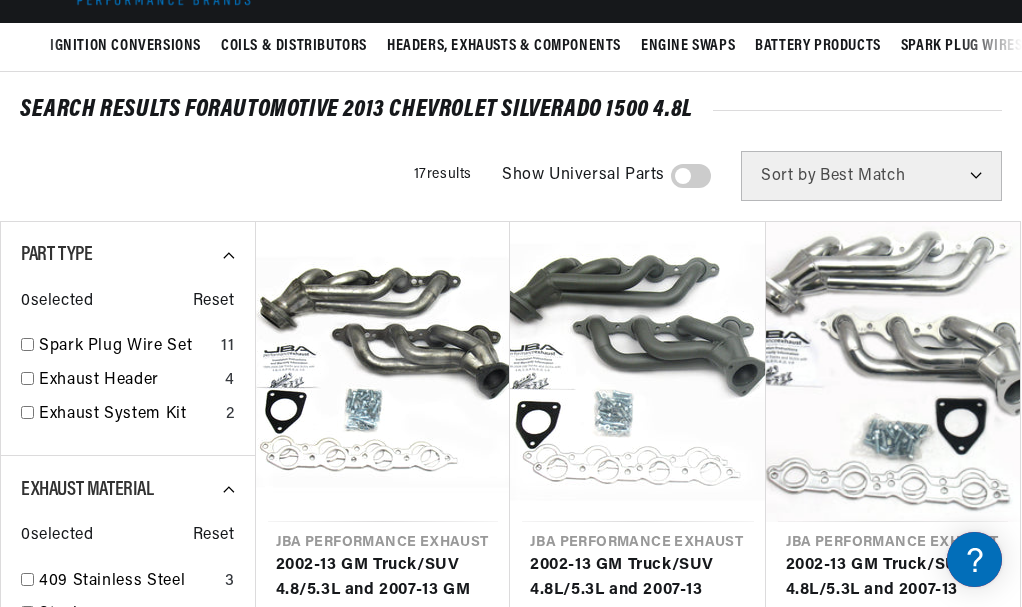 scroll, scrollTop: 200, scrollLeft: 0, axis: vertical 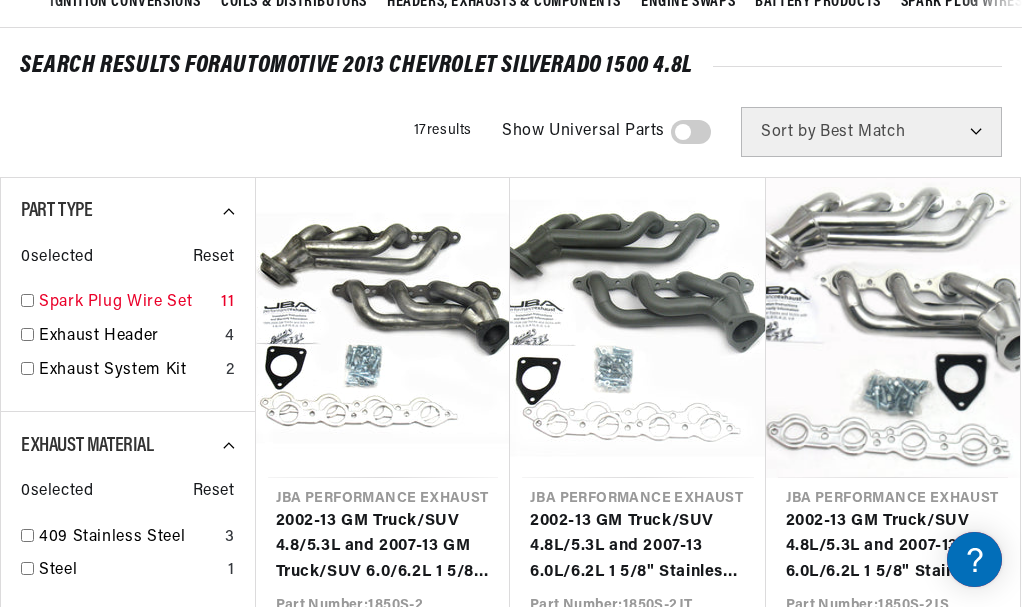 click on "Spark Plug Wire Set" at bounding box center [126, 303] 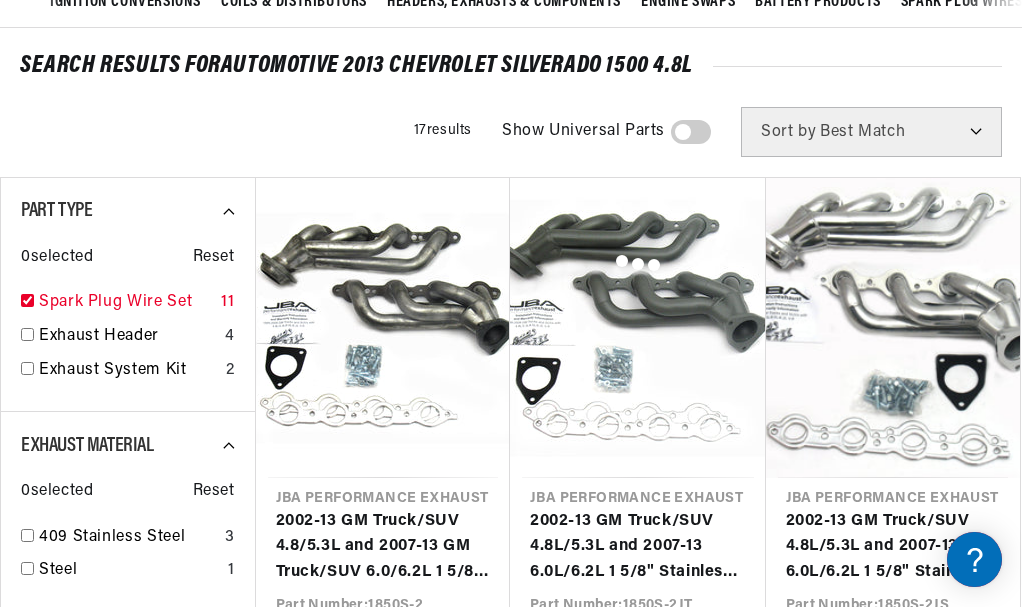checkbox on "true" 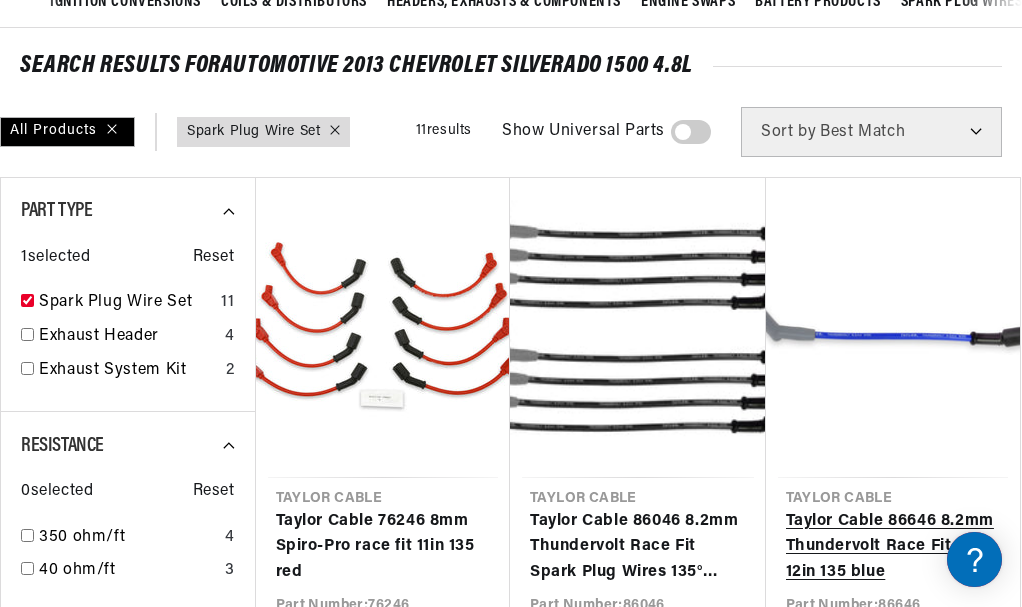 scroll, scrollTop: 0, scrollLeft: 747, axis: horizontal 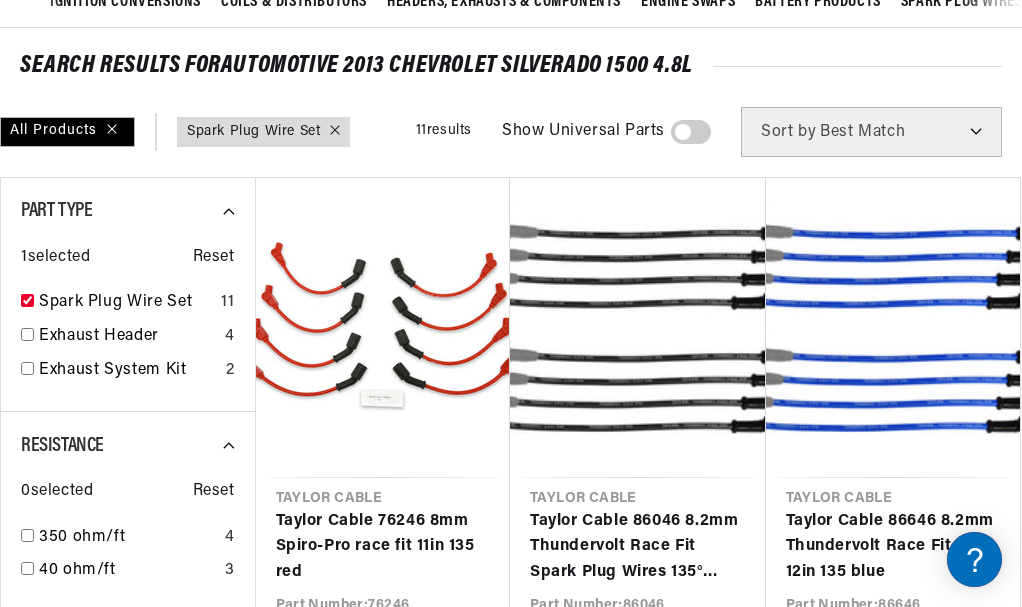 click on "Best Match Featured Name, A-Z Name, Z-A Price, Low to High Price, High to Low" at bounding box center (871, 132) 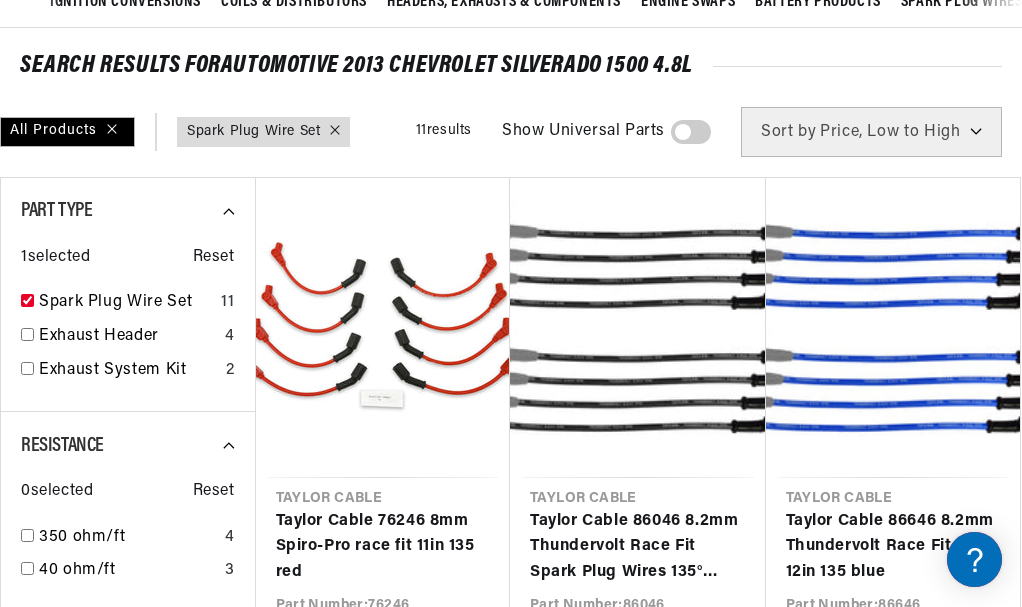 click on "Best Match Featured Name, A-Z Name, Z-A Price, Low to High Price, High to Low" at bounding box center (871, 132) 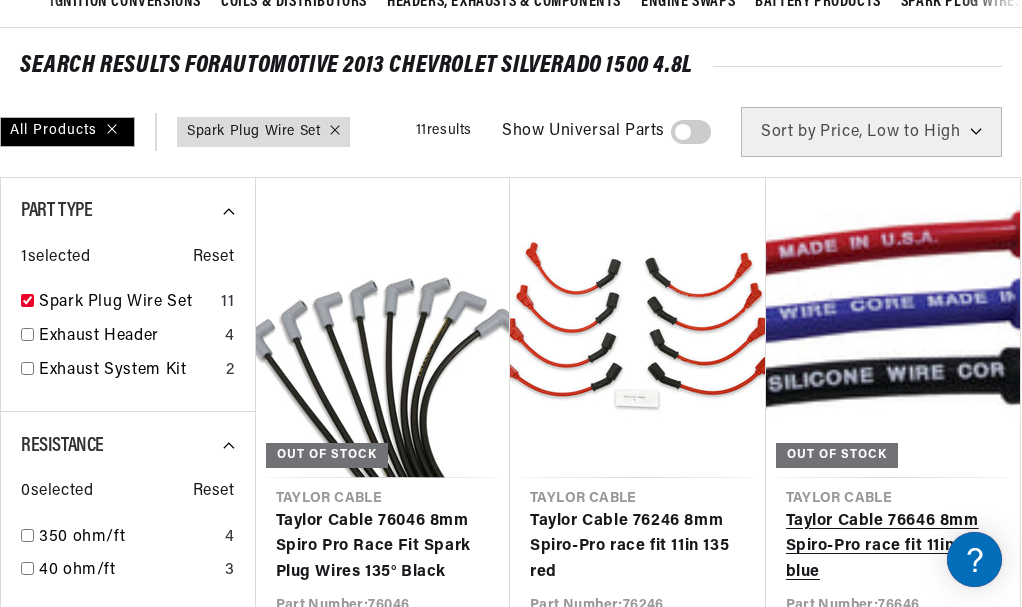 scroll, scrollTop: 0, scrollLeft: 0, axis: both 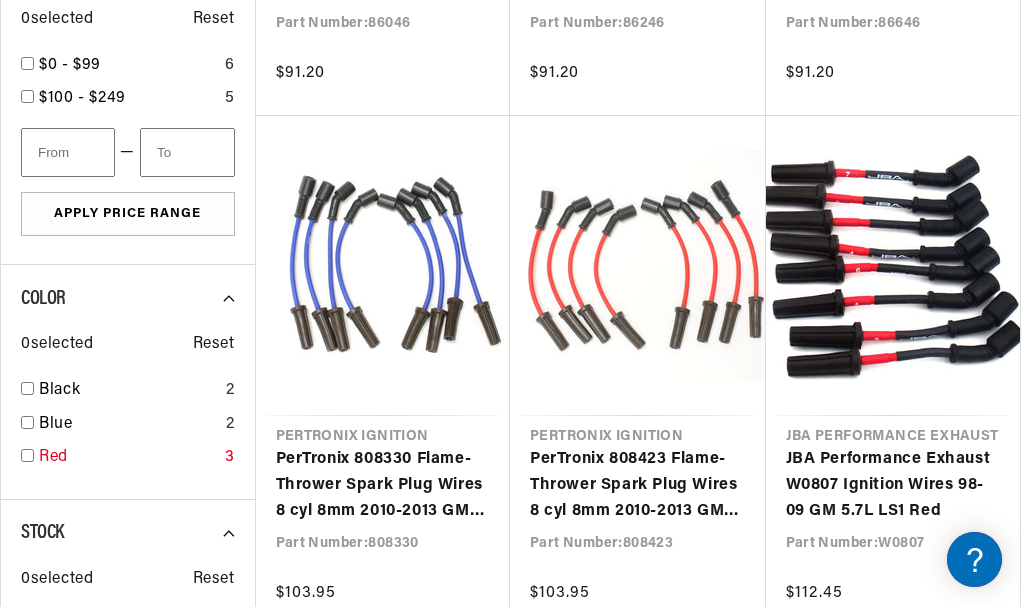 click on "Red" at bounding box center (128, 458) 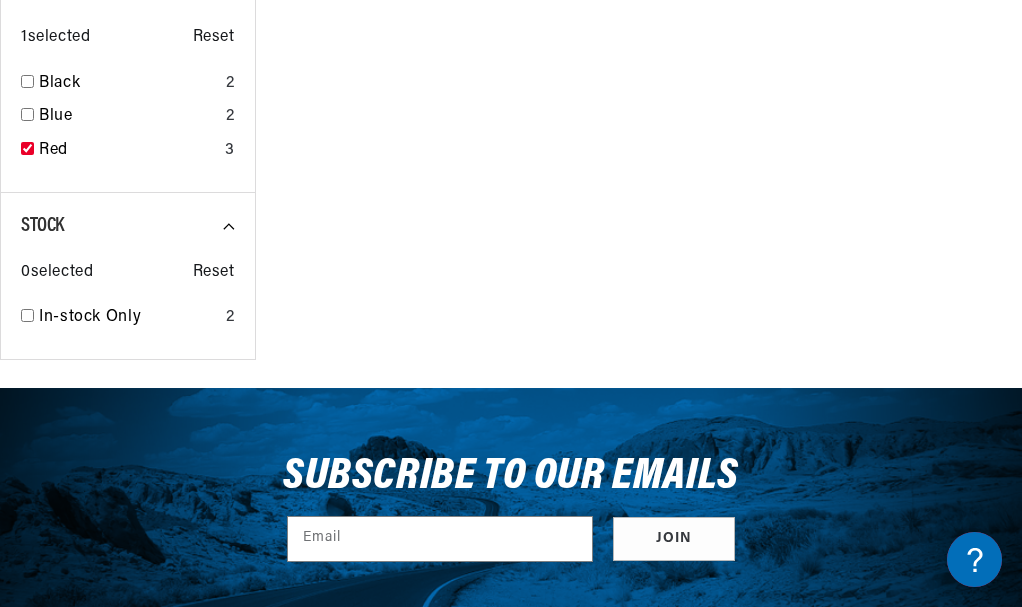 scroll, scrollTop: 0, scrollLeft: 747, axis: horizontal 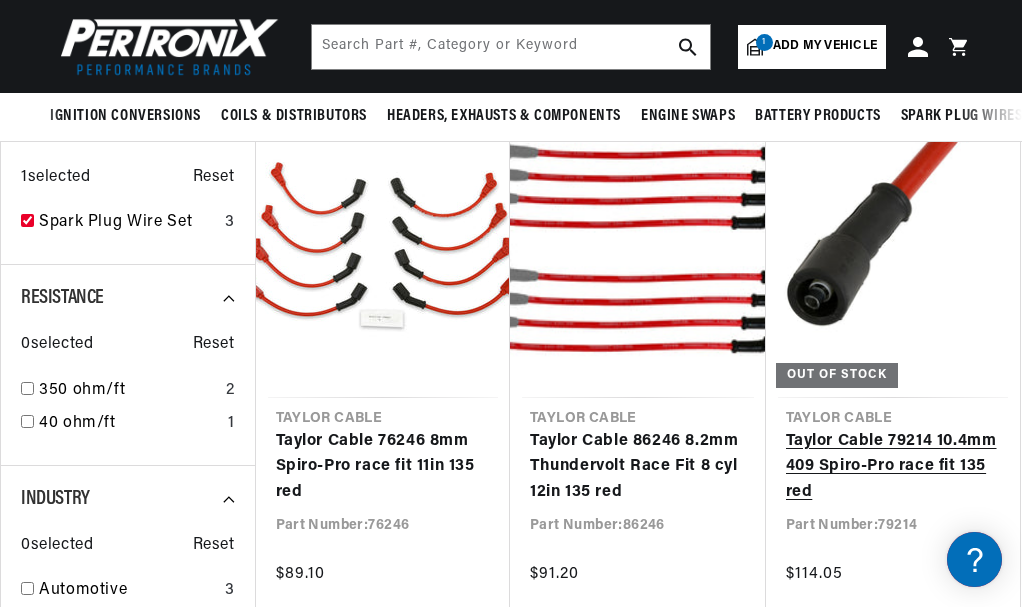 click on "Taylor Cable 79214 10.4mm 409 Spiro-Pro race fit 135 red" at bounding box center [893, 467] 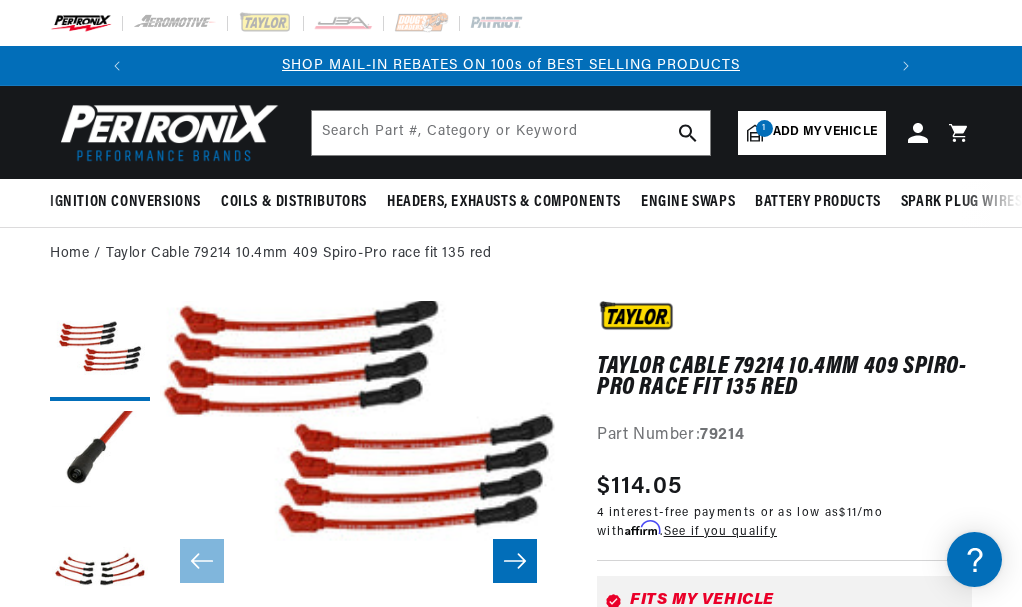 scroll, scrollTop: 200, scrollLeft: 0, axis: vertical 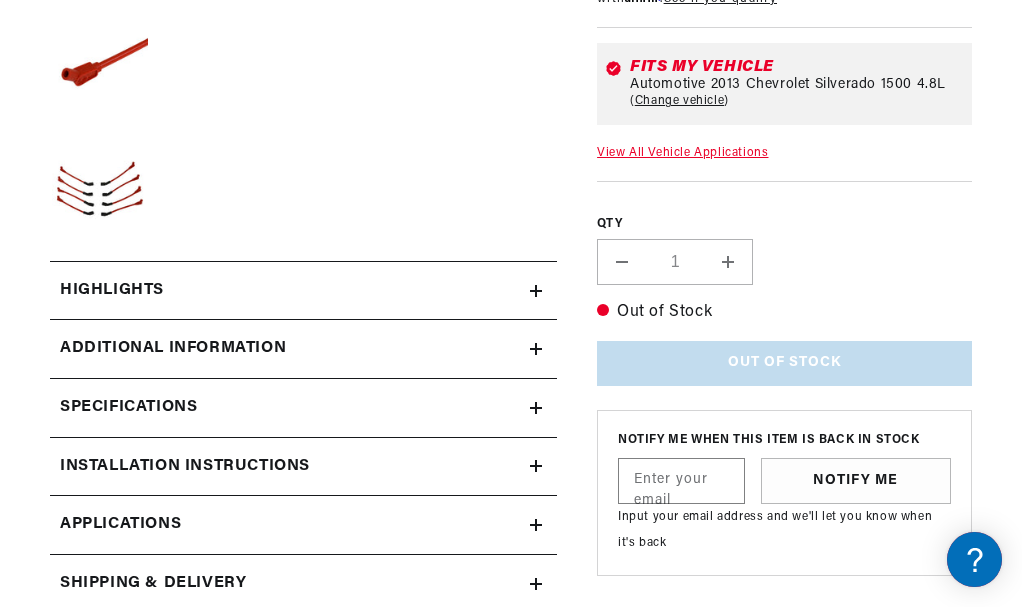 click on "Specifications" at bounding box center (290, 291) 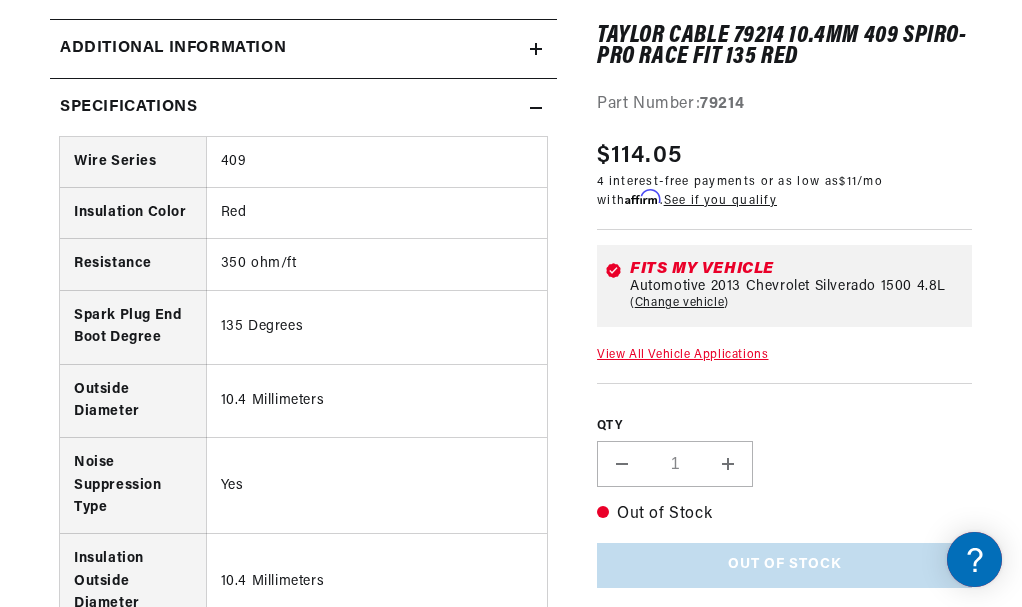 scroll, scrollTop: 1000, scrollLeft: 0, axis: vertical 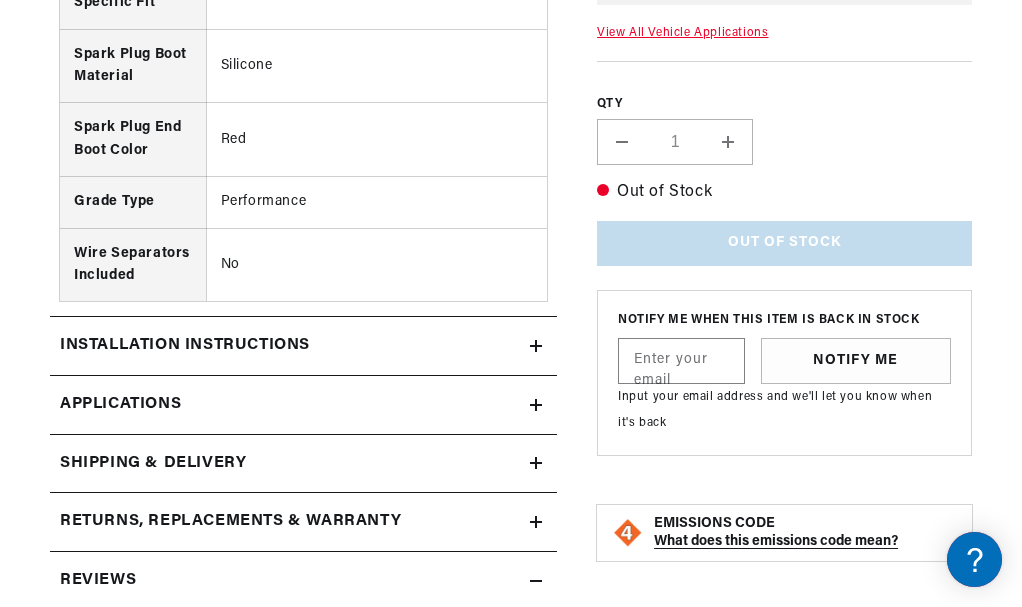 click 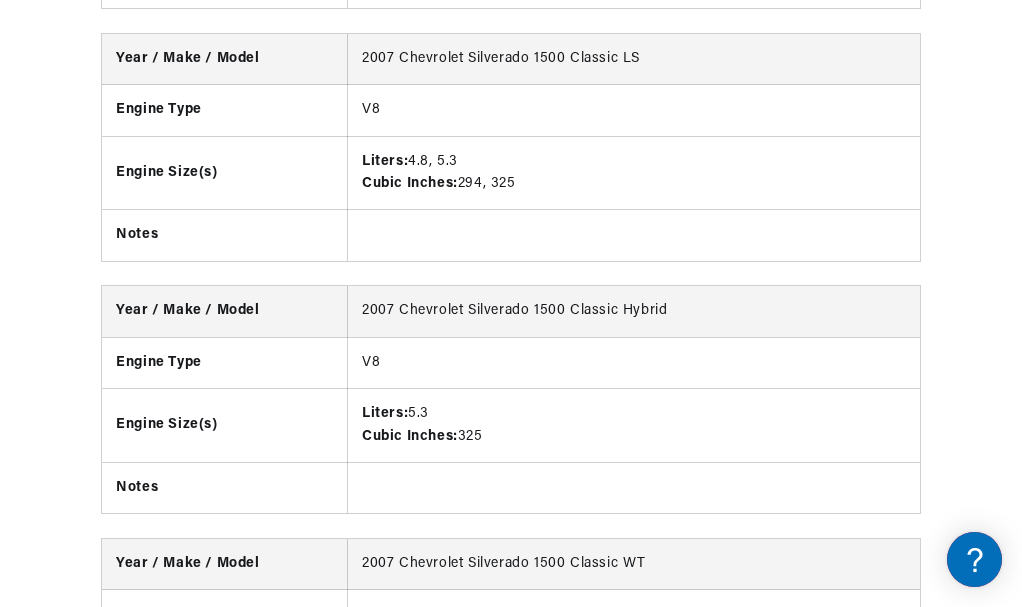 scroll, scrollTop: 3615, scrollLeft: 0, axis: vertical 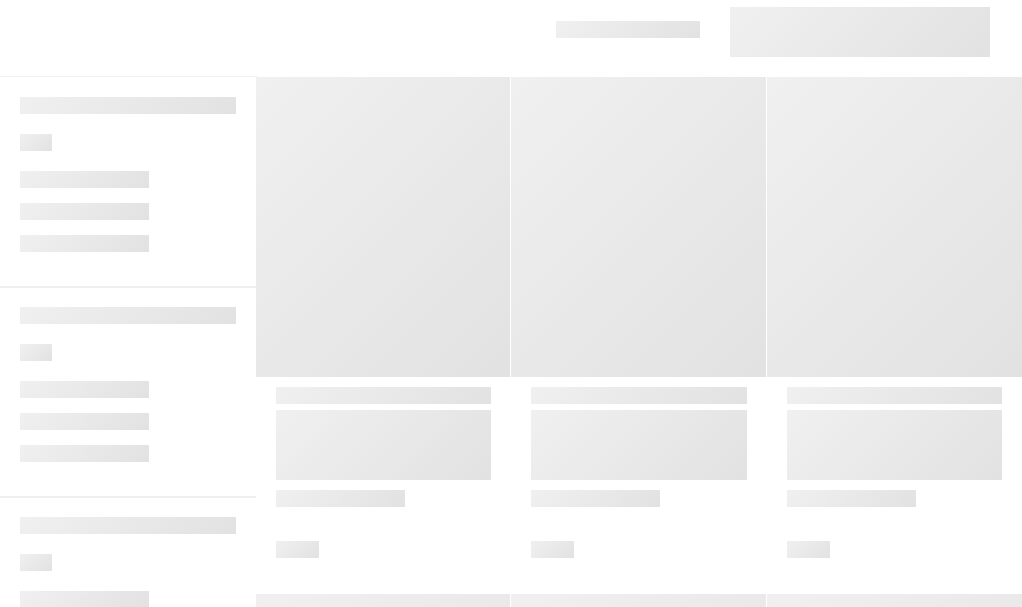 select on "price" 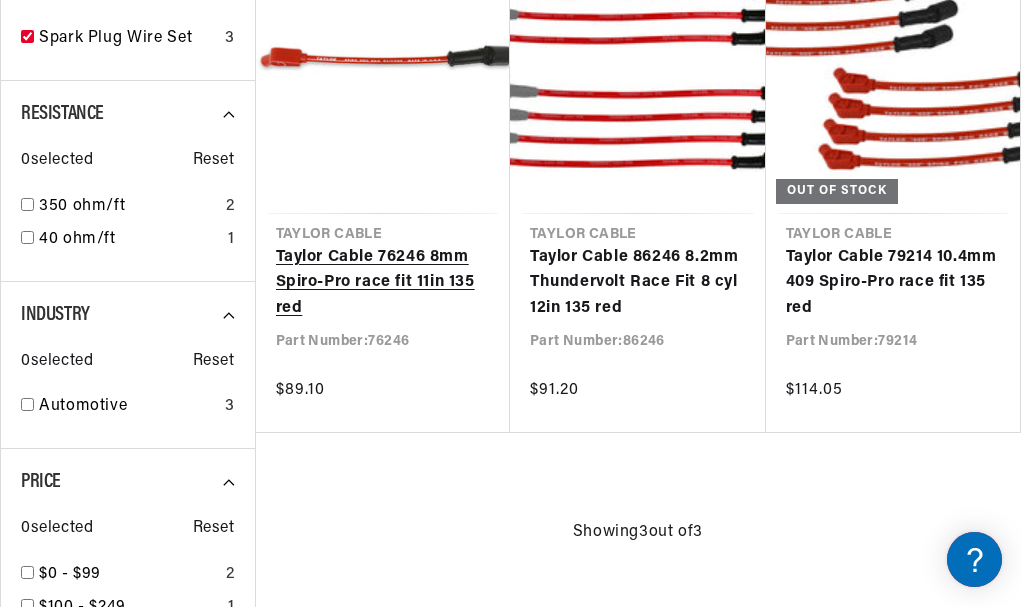 scroll, scrollTop: 0, scrollLeft: 0, axis: both 